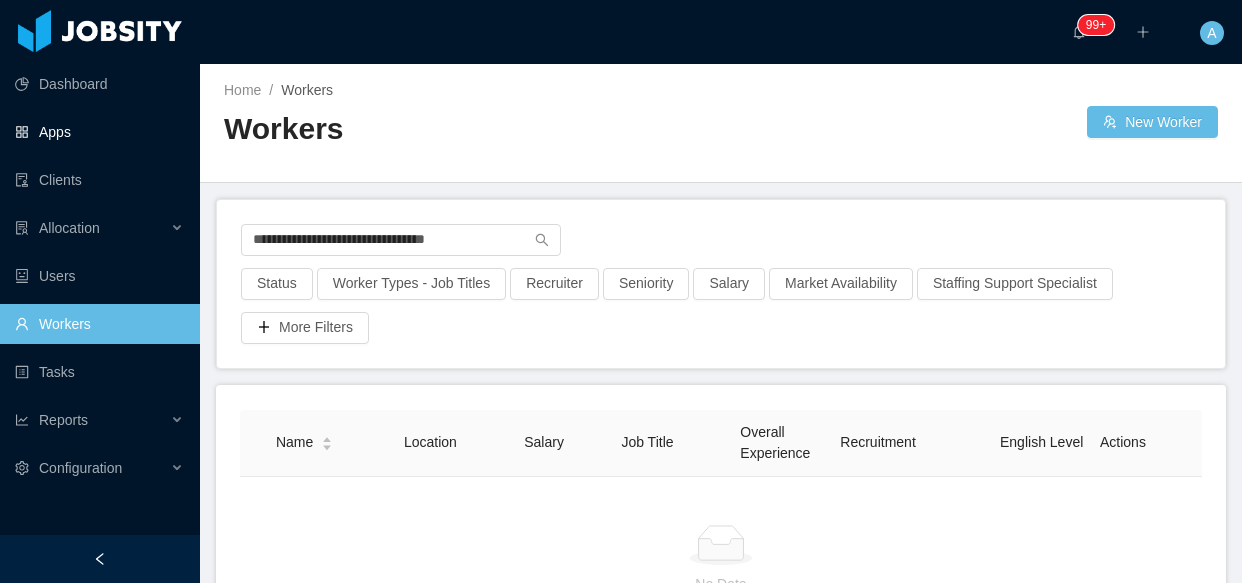 scroll, scrollTop: 0, scrollLeft: 0, axis: both 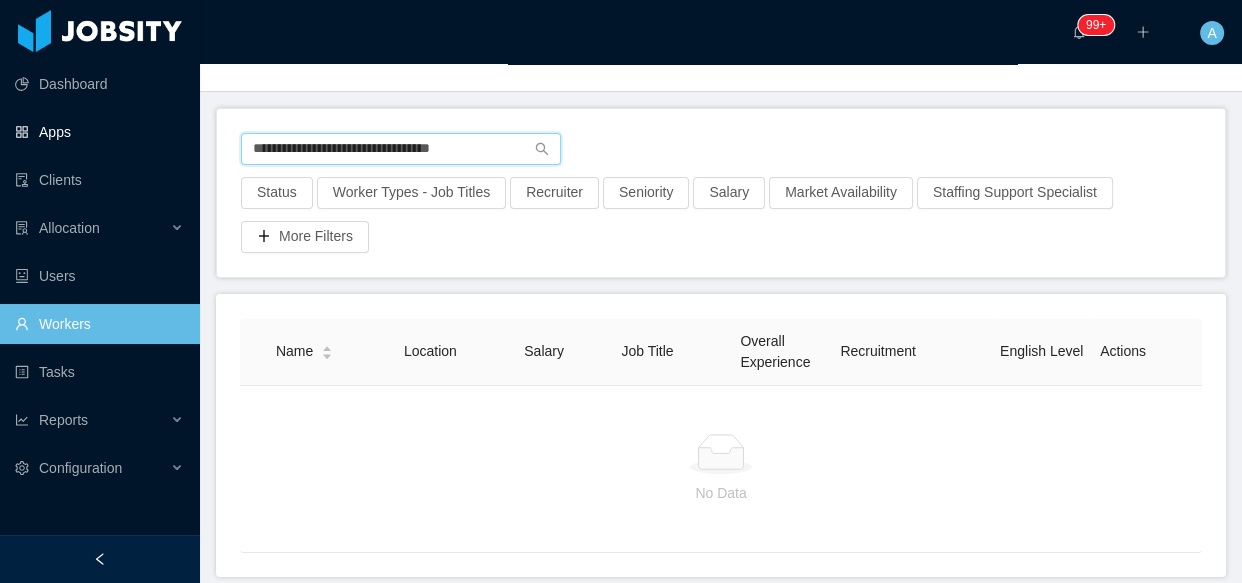 drag, startPoint x: 486, startPoint y: 137, endPoint x: 0, endPoint y: 139, distance: 486.00412 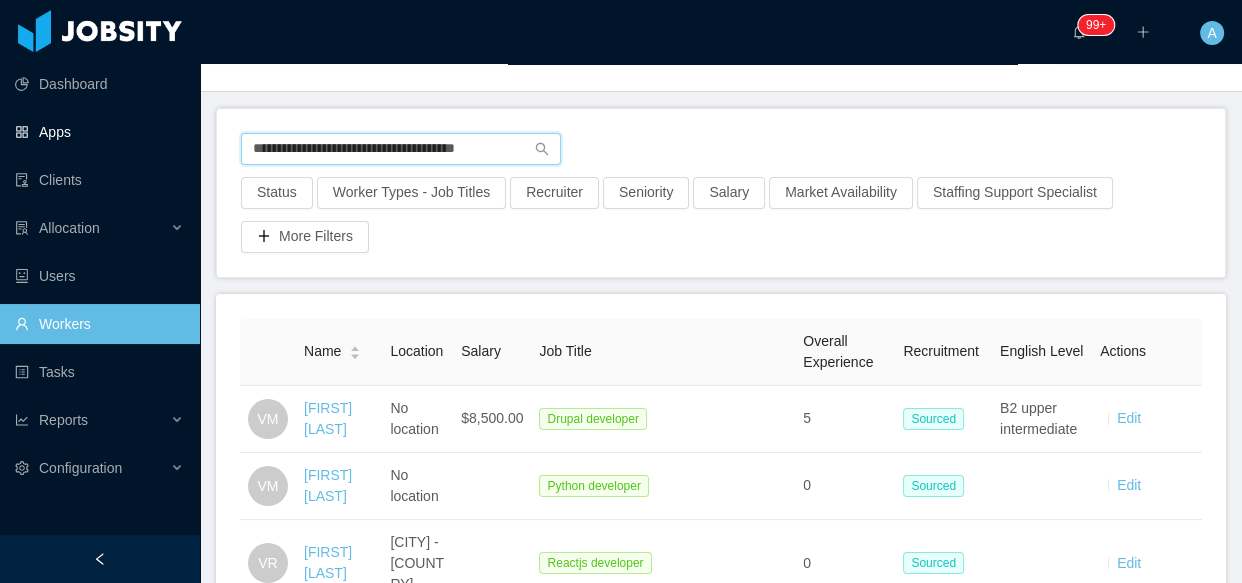 drag, startPoint x: 513, startPoint y: 149, endPoint x: 8, endPoint y: 134, distance: 505.22272 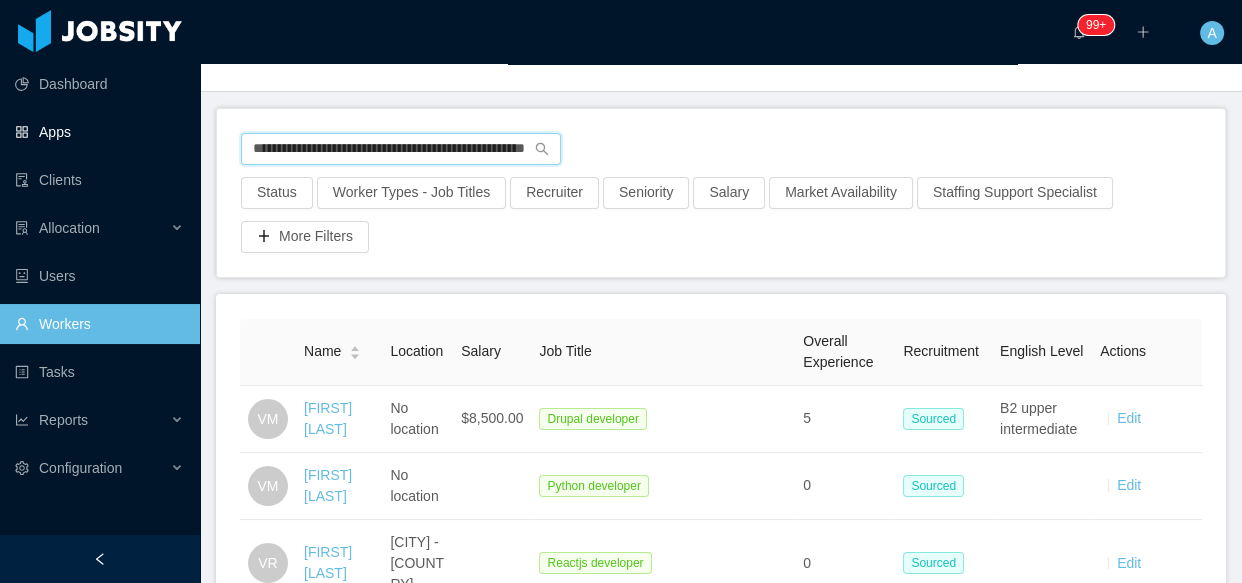scroll, scrollTop: 0, scrollLeft: 71, axis: horizontal 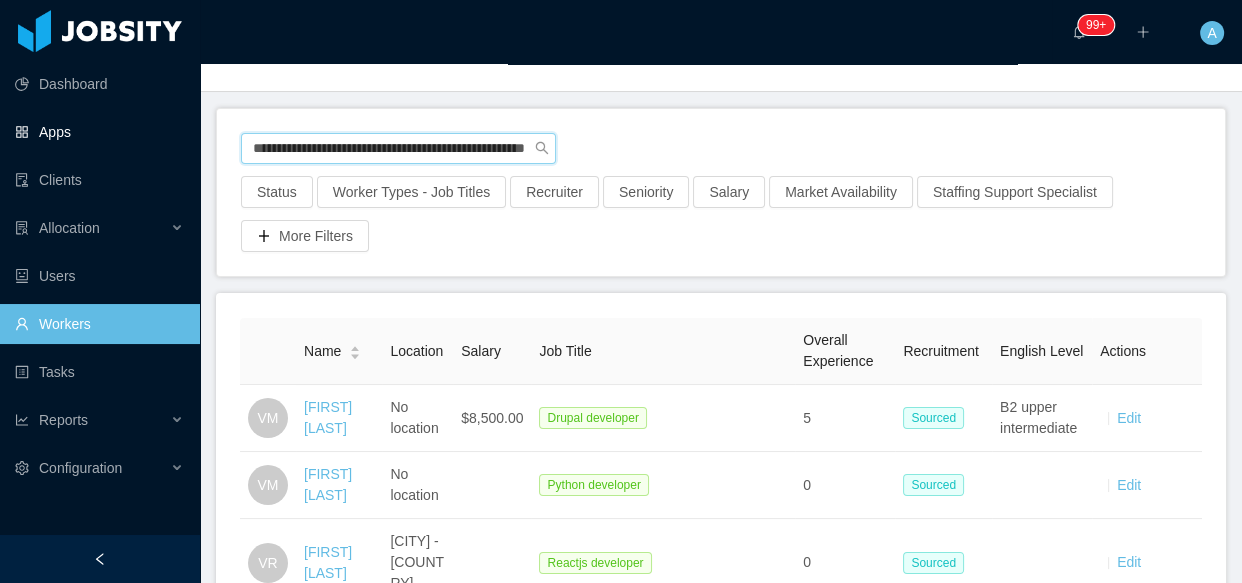 type on "**********" 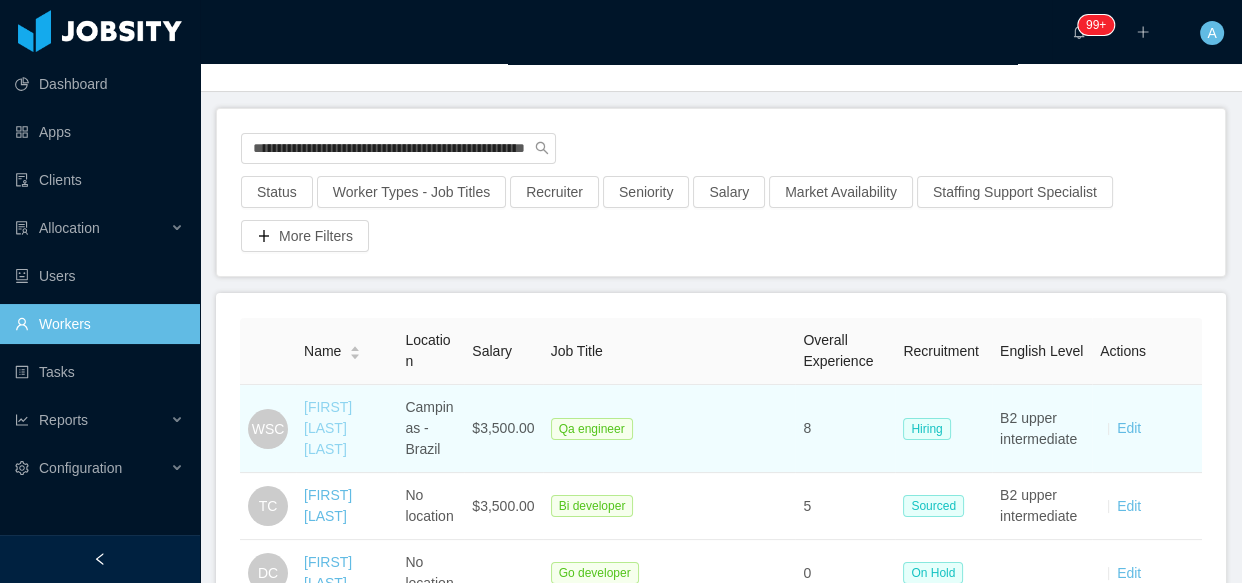 click on "Willian Santana Castilho" at bounding box center [328, 428] 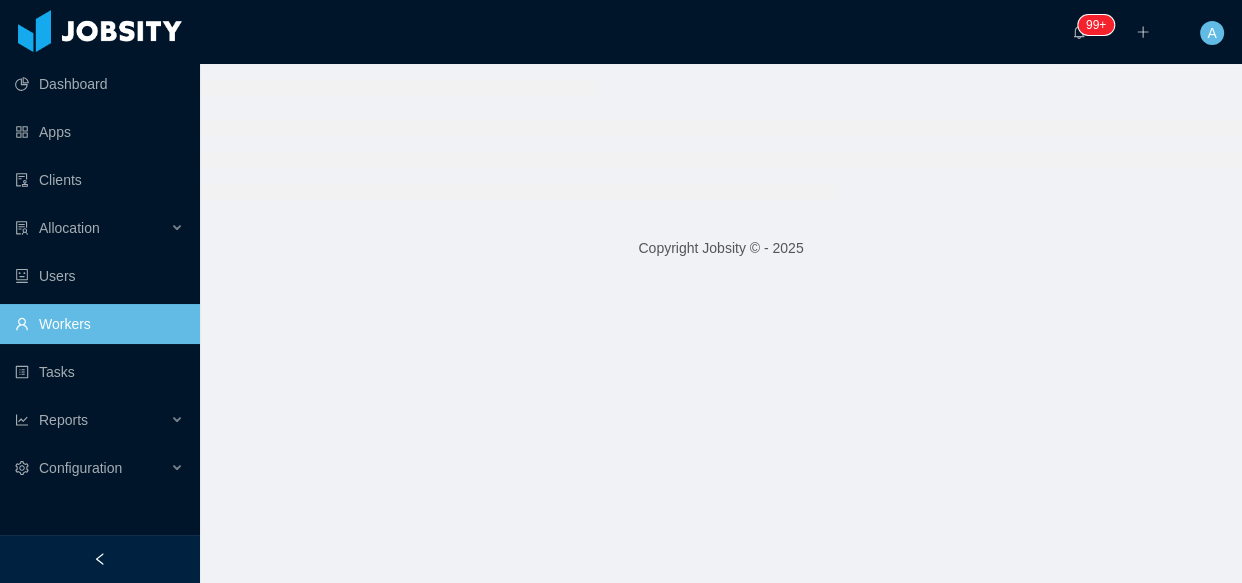 scroll, scrollTop: 0, scrollLeft: 0, axis: both 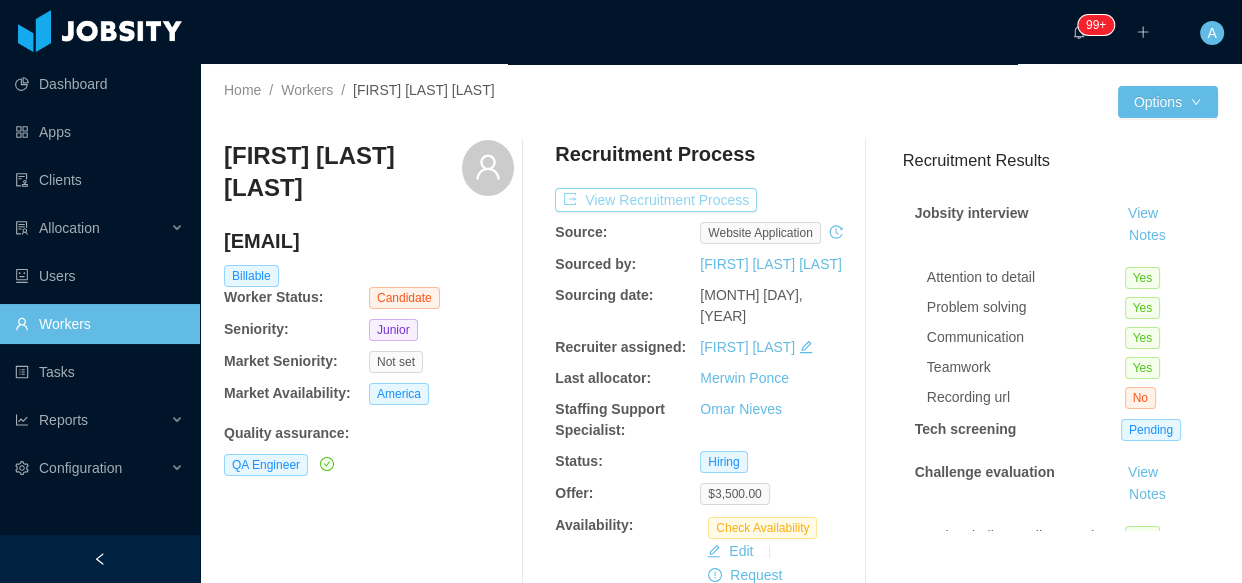 click on "View Recruitment Process" at bounding box center [656, 200] 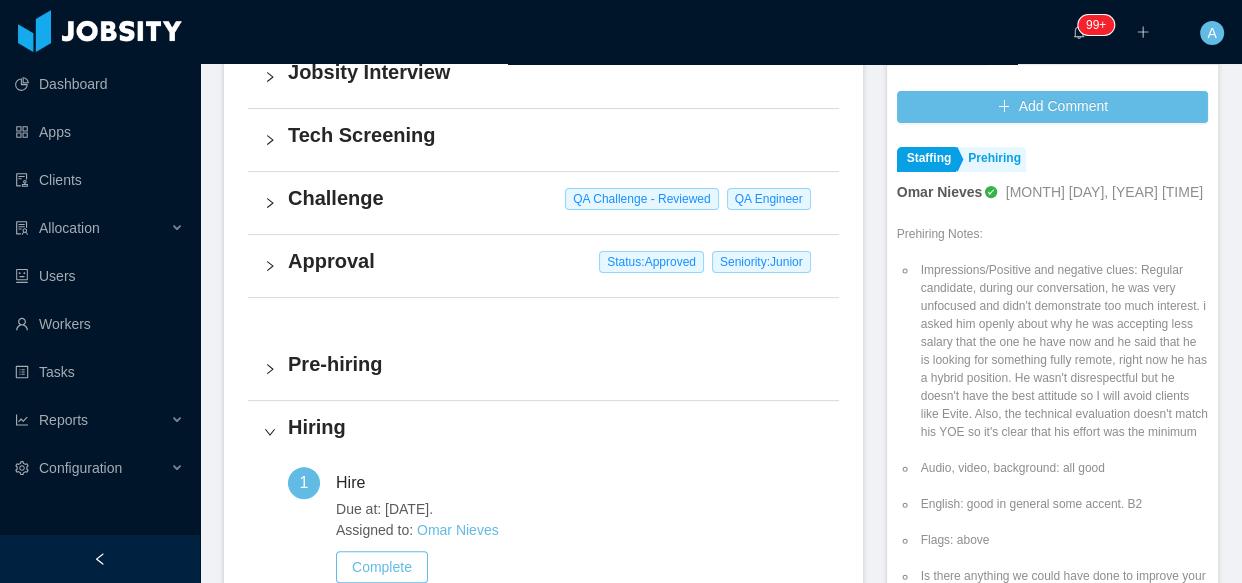 scroll, scrollTop: 499, scrollLeft: 0, axis: vertical 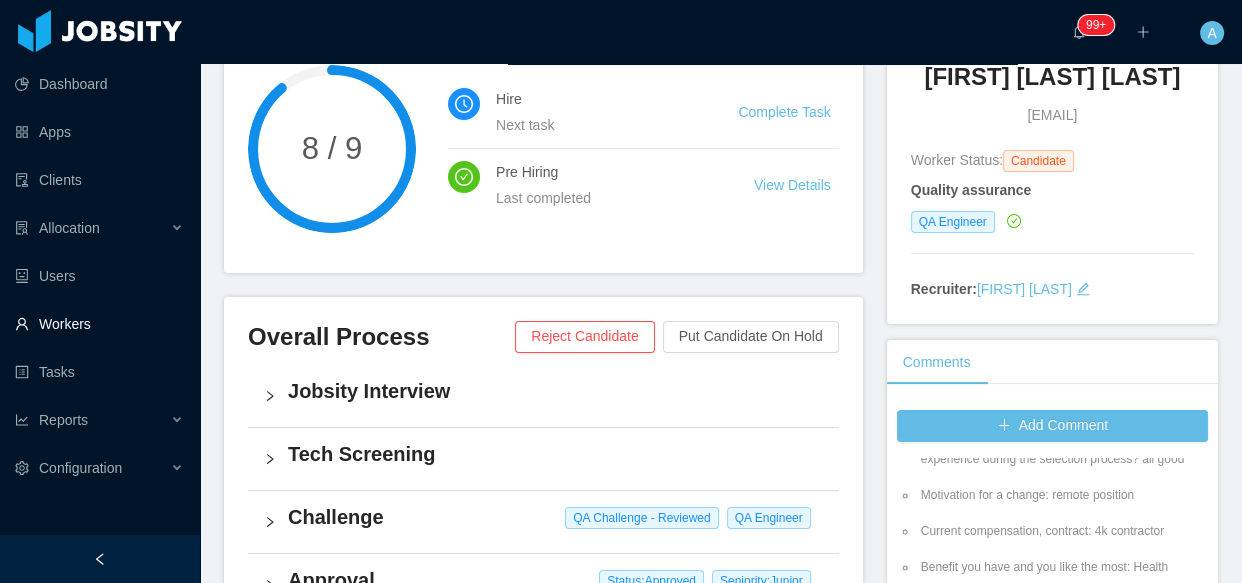 drag, startPoint x: 94, startPoint y: 335, endPoint x: 475, endPoint y: 9, distance: 501.43494 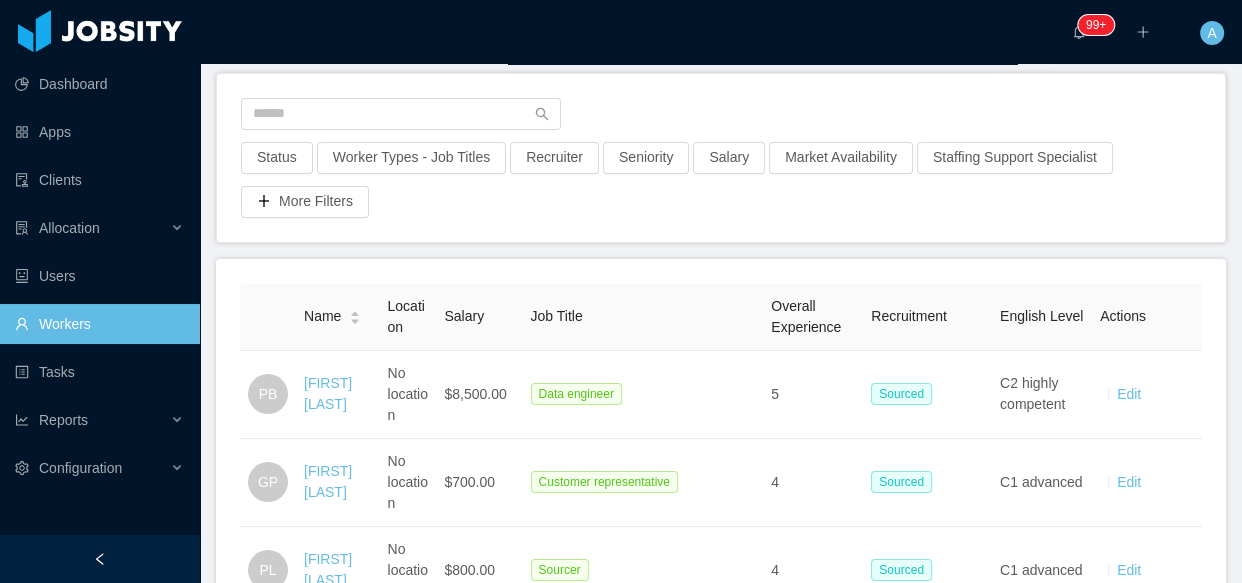 scroll, scrollTop: 0, scrollLeft: 0, axis: both 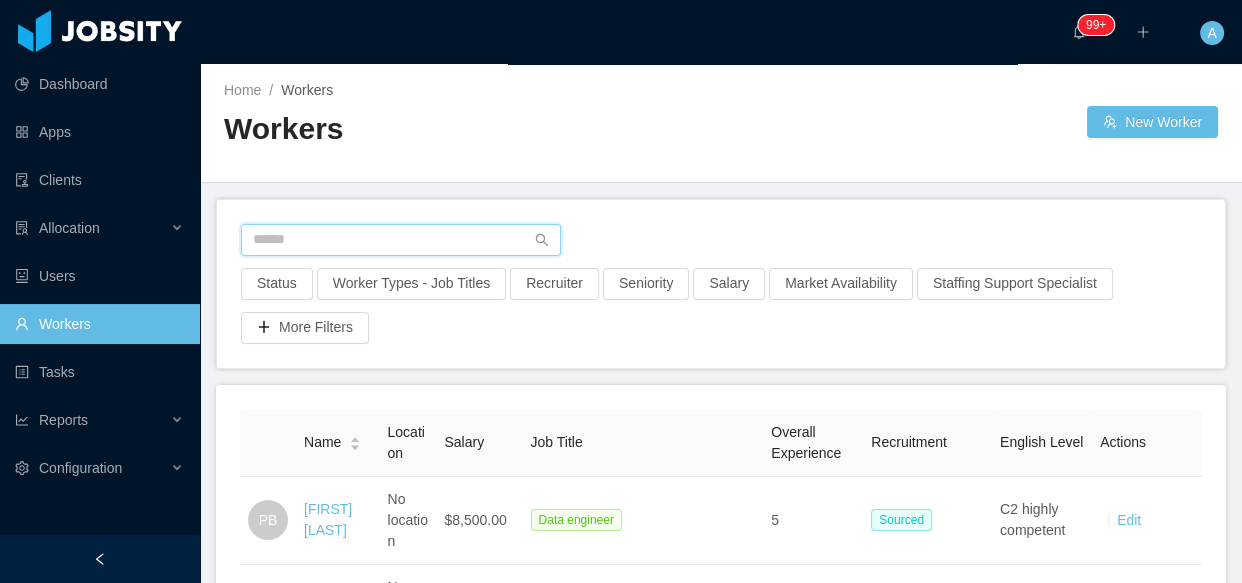 click at bounding box center (401, 240) 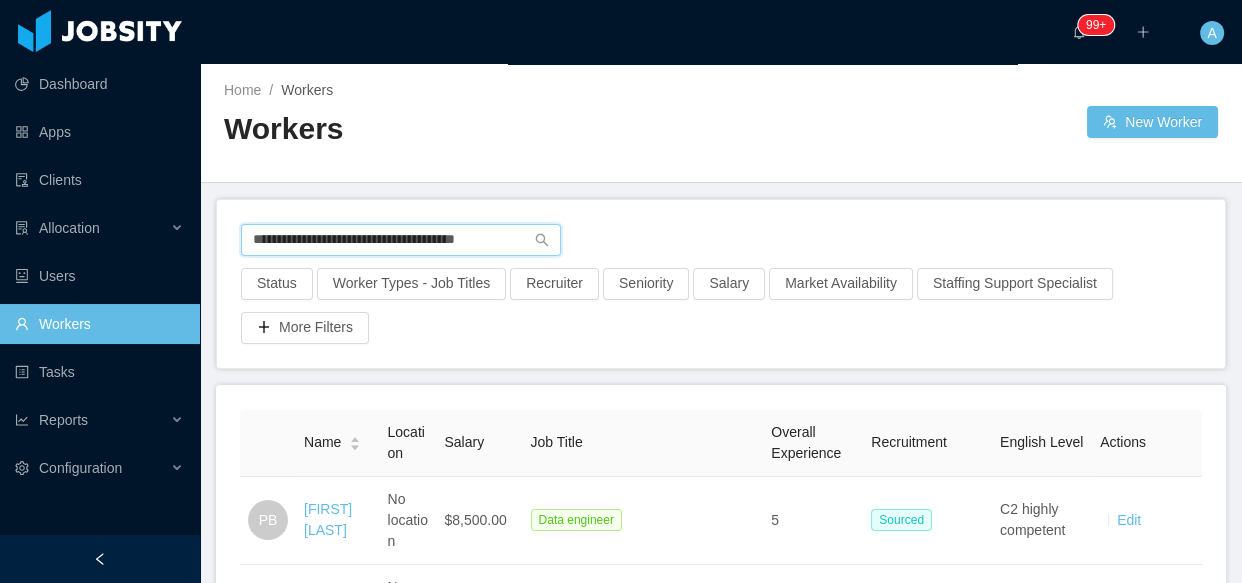 type on "**********" 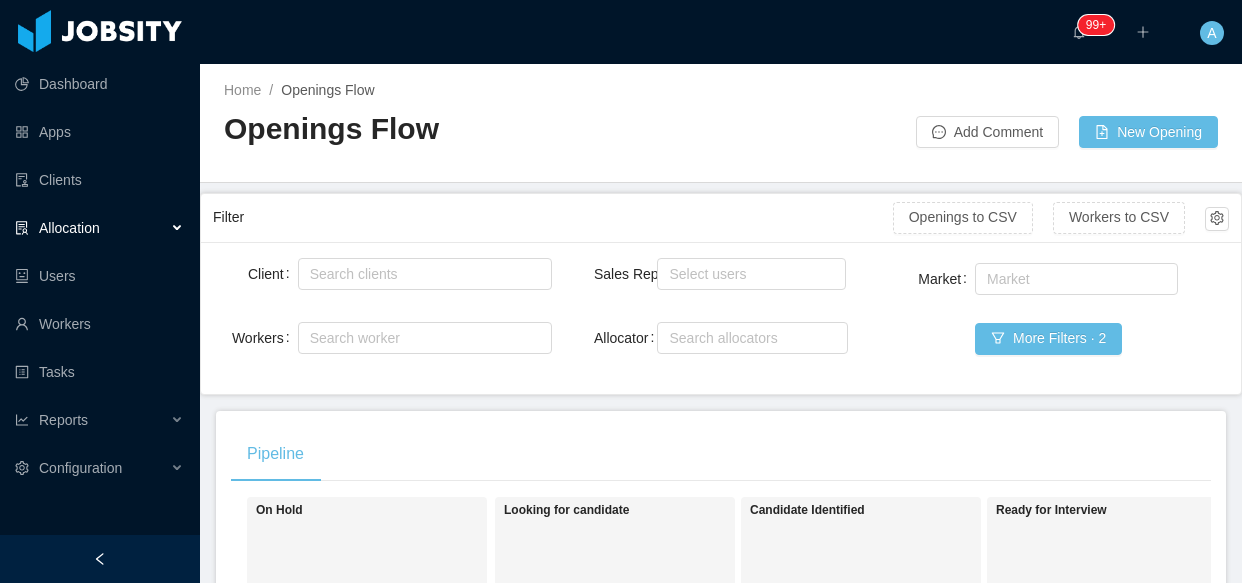 scroll, scrollTop: 0, scrollLeft: 0, axis: both 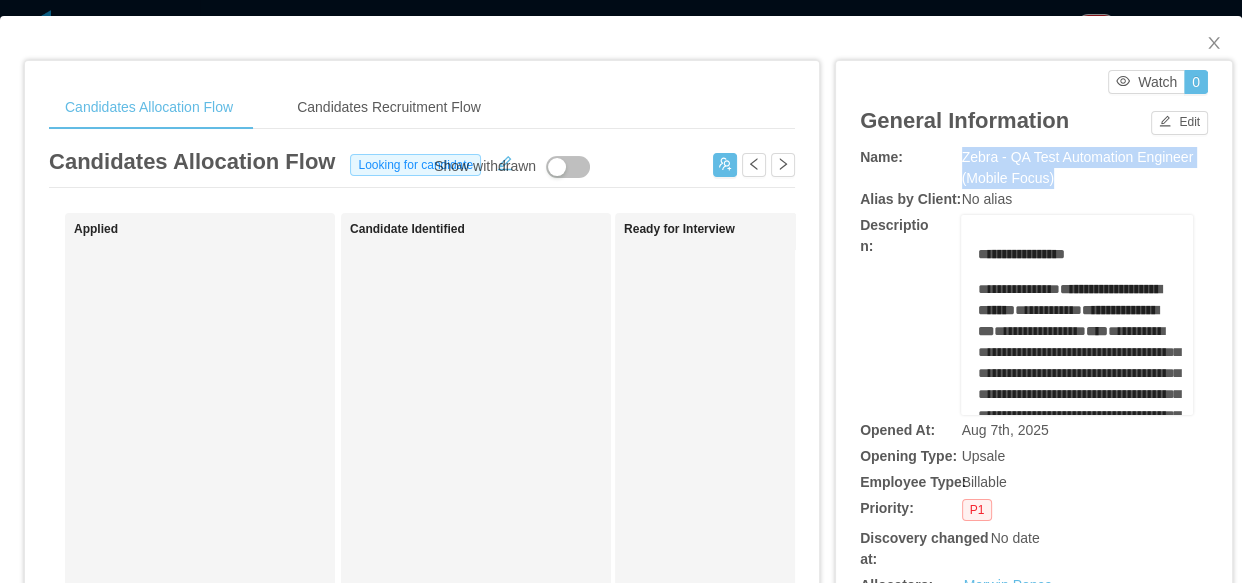 drag, startPoint x: 1041, startPoint y: 158, endPoint x: 1105, endPoint y: 179, distance: 67.357254 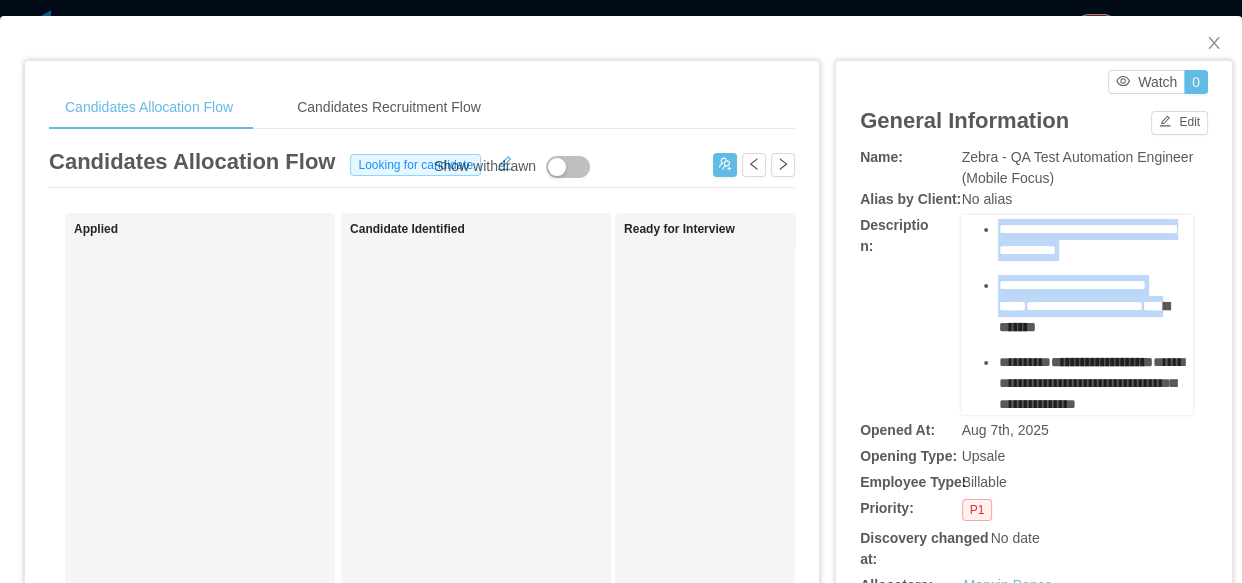 scroll, scrollTop: 1813, scrollLeft: 0, axis: vertical 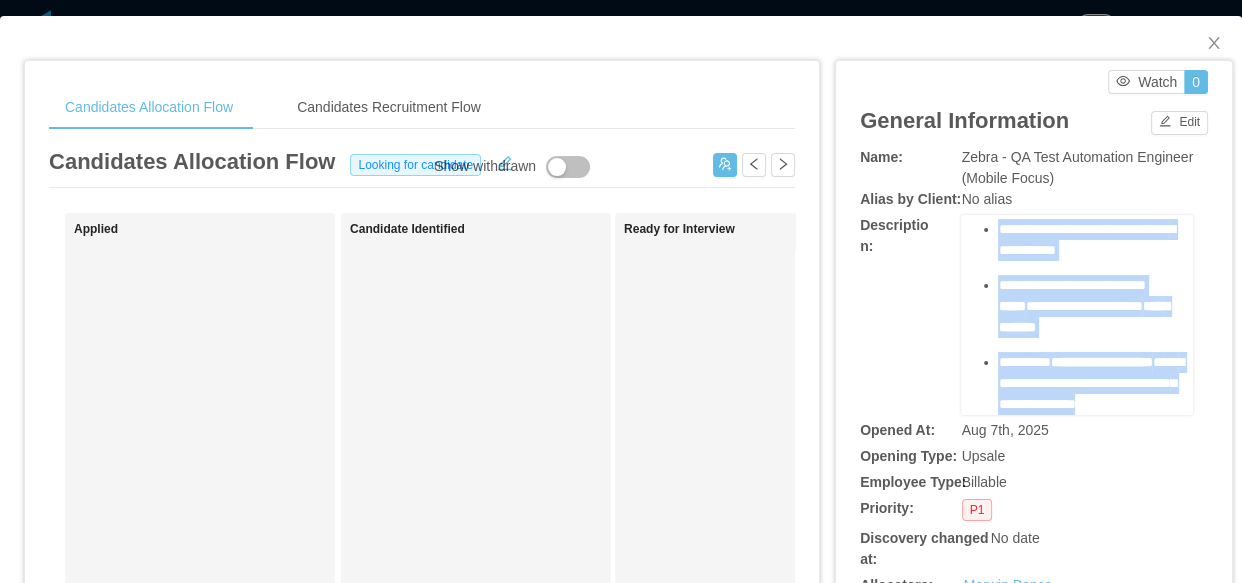 drag, startPoint x: 969, startPoint y: 259, endPoint x: 1089, endPoint y: 355, distance: 153.67499 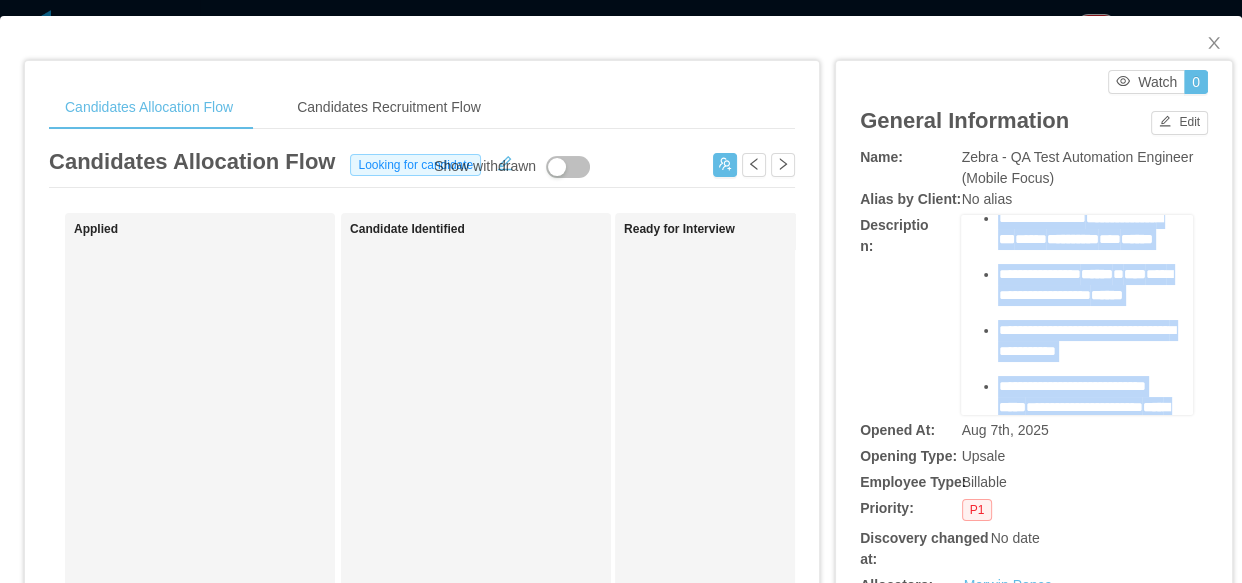 scroll, scrollTop: 1177, scrollLeft: 0, axis: vertical 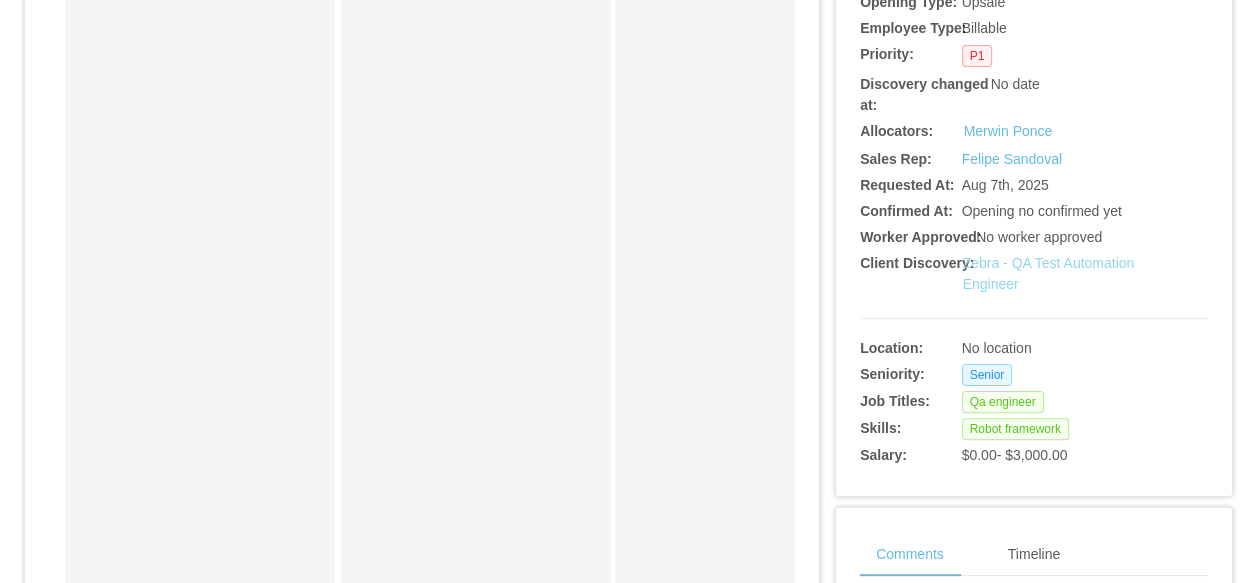 click on "Zebra - QA Test Automation Engineer" at bounding box center [1049, 273] 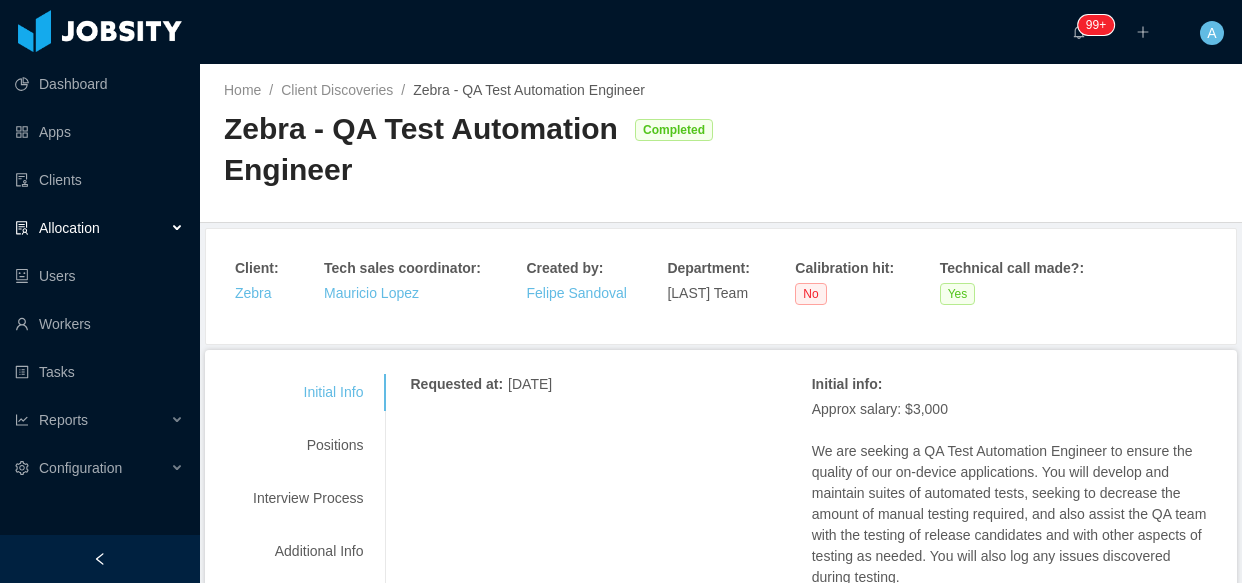 scroll, scrollTop: 0, scrollLeft: 0, axis: both 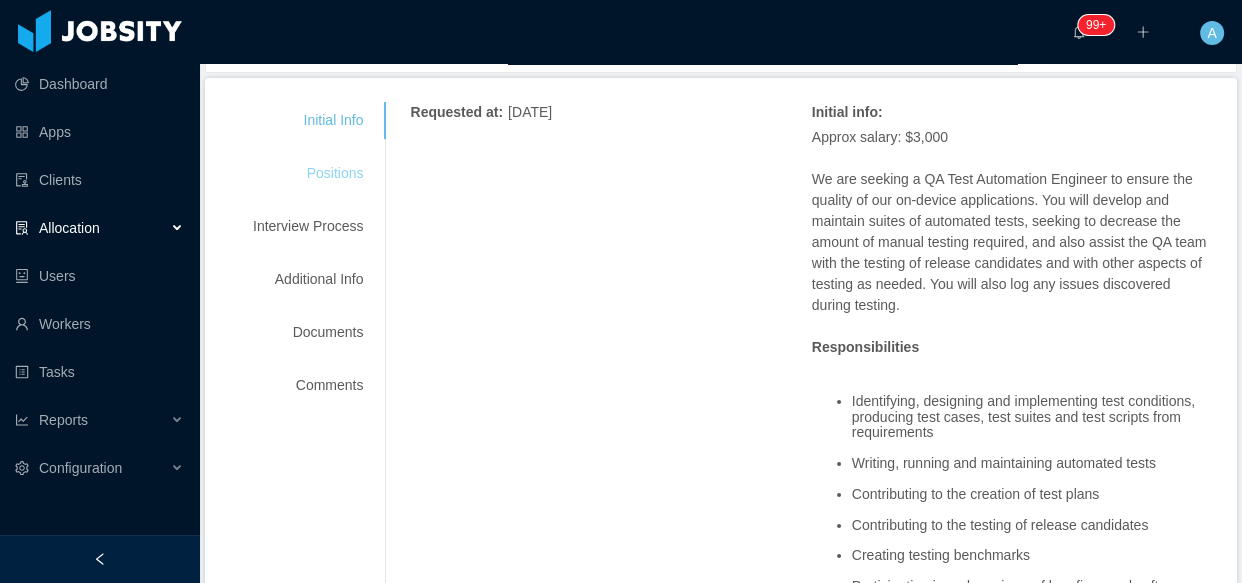click on "Positions" at bounding box center [308, 173] 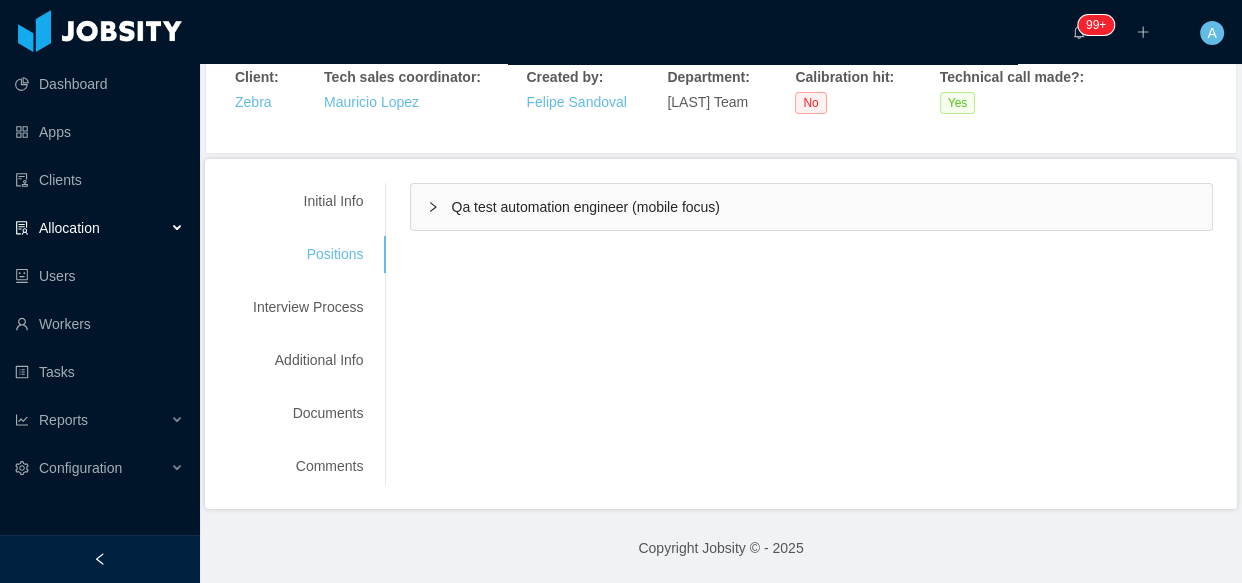click on "Qa test automation engineer (mobile focus)" at bounding box center (585, 207) 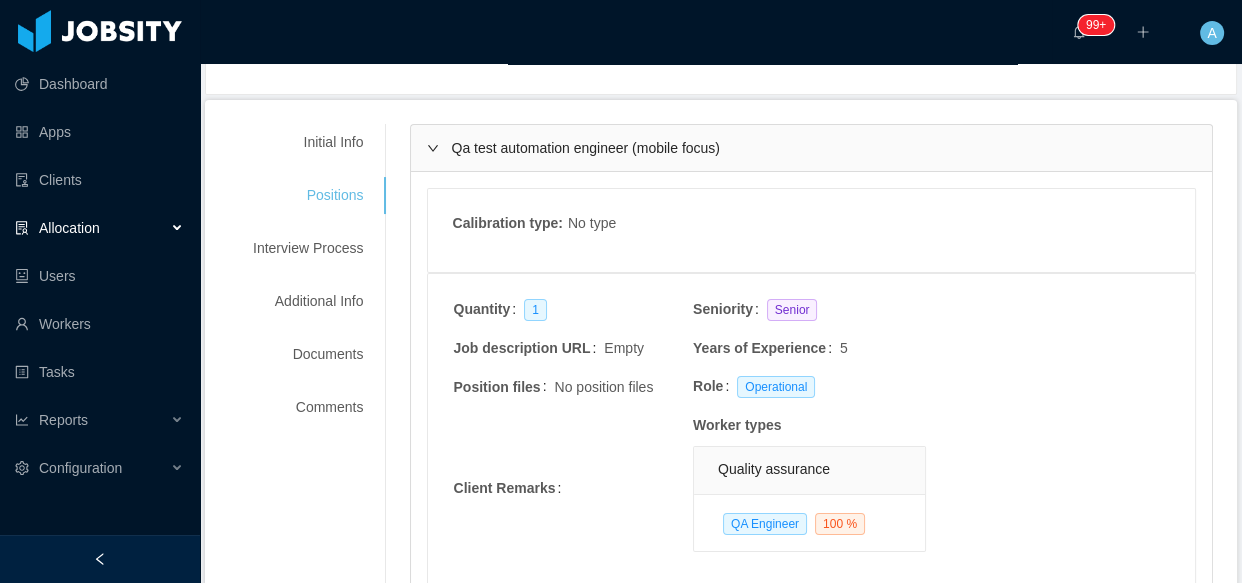 scroll, scrollTop: 282, scrollLeft: 0, axis: vertical 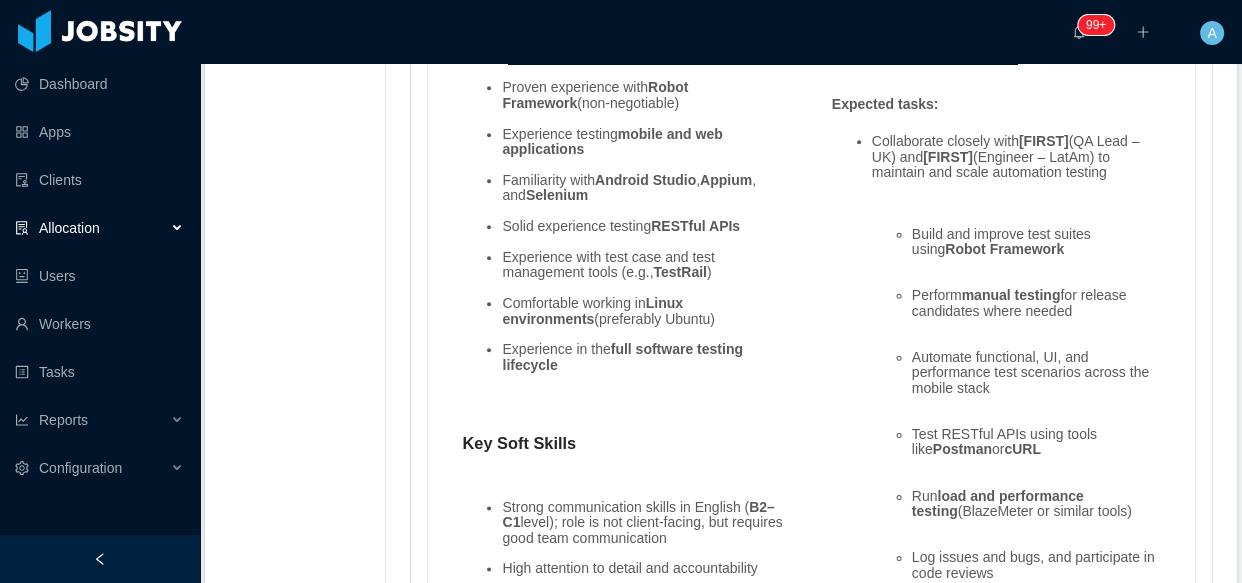 click on "Expected tasks :" at bounding box center [885, 104] 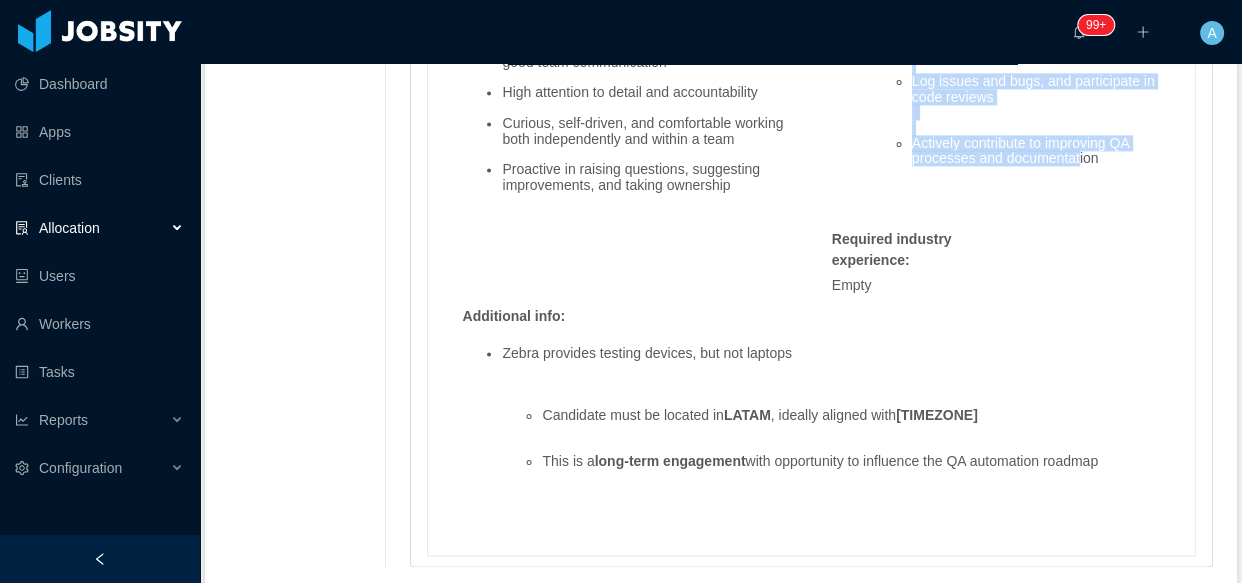 scroll, scrollTop: 2638, scrollLeft: 0, axis: vertical 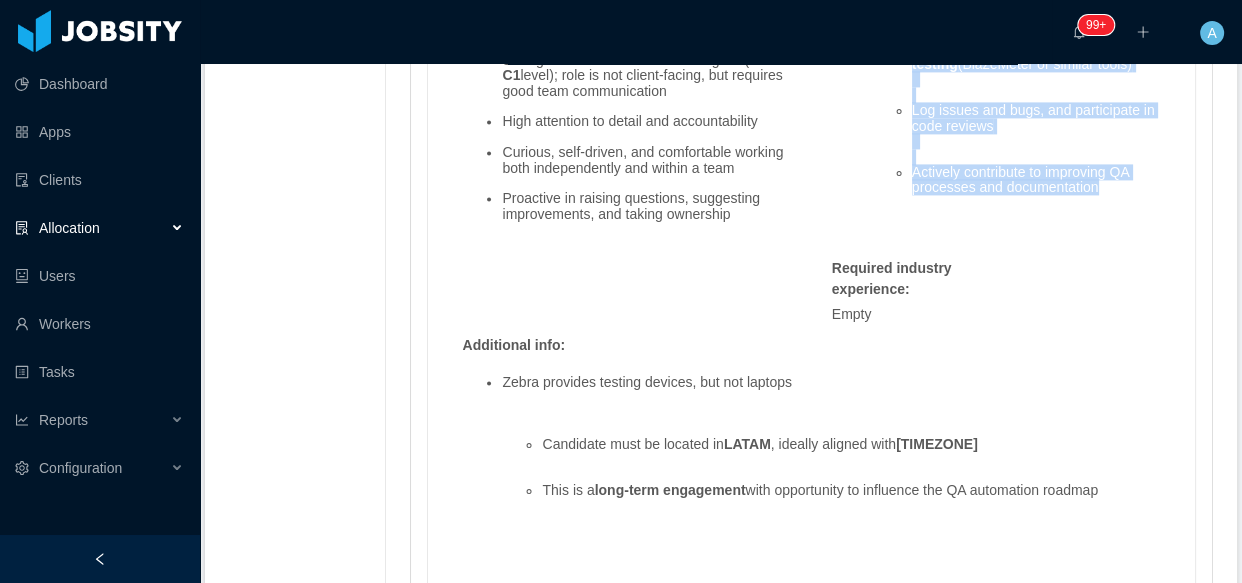 drag, startPoint x: 824, startPoint y: 104, endPoint x: 1103, endPoint y: 196, distance: 293.77713 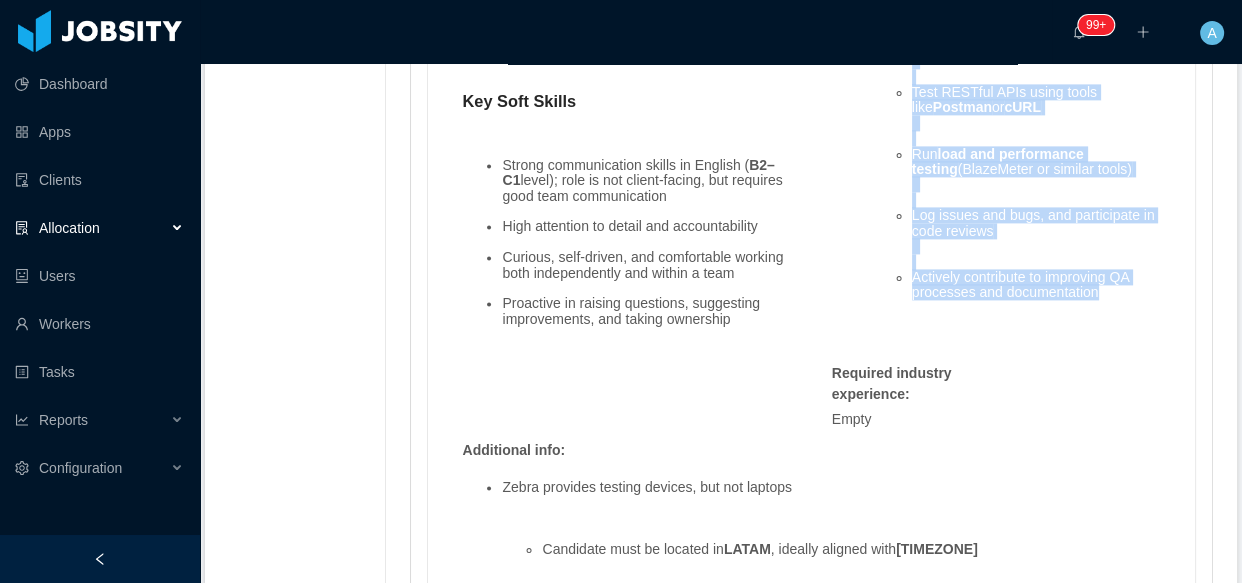 scroll, scrollTop: 2365, scrollLeft: 0, axis: vertical 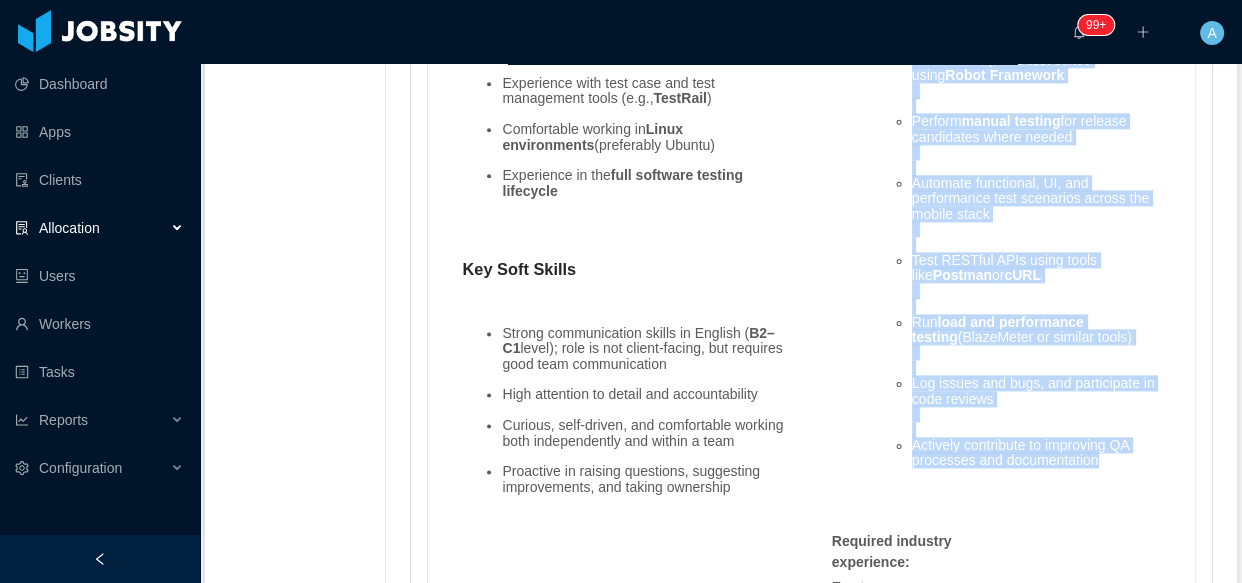 click on "Run  load and performance testing  (BlazeMeter or similar tools)" at bounding box center (1036, 338) 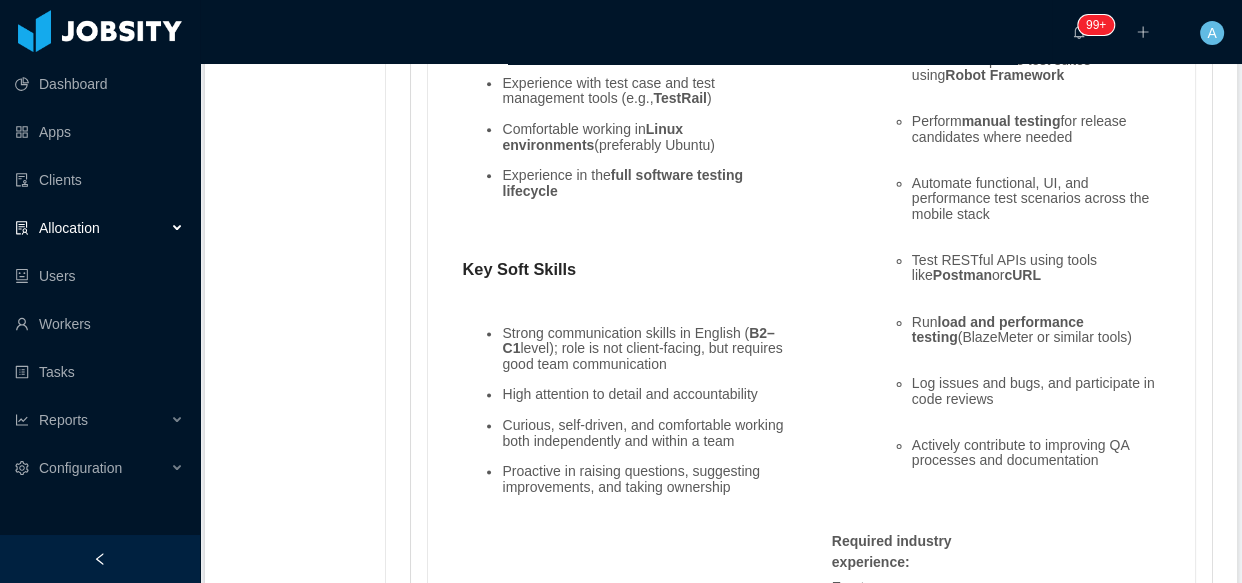 click on "Test RESTful APIs using tools like  Postman  or  cURL" at bounding box center [1036, 276] 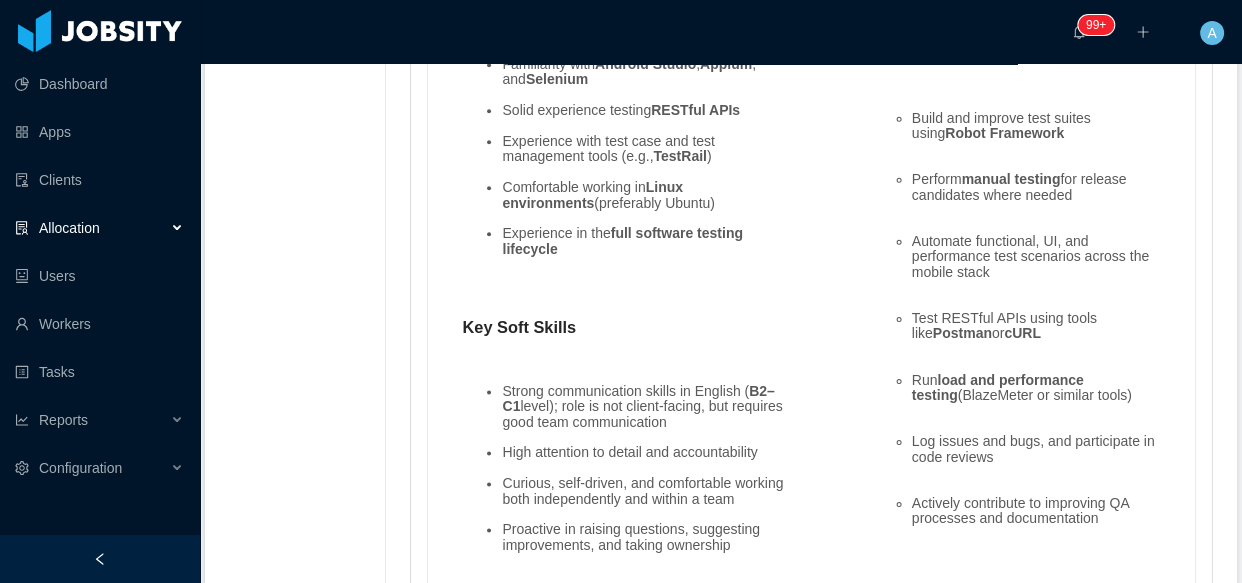 scroll, scrollTop: 2274, scrollLeft: 0, axis: vertical 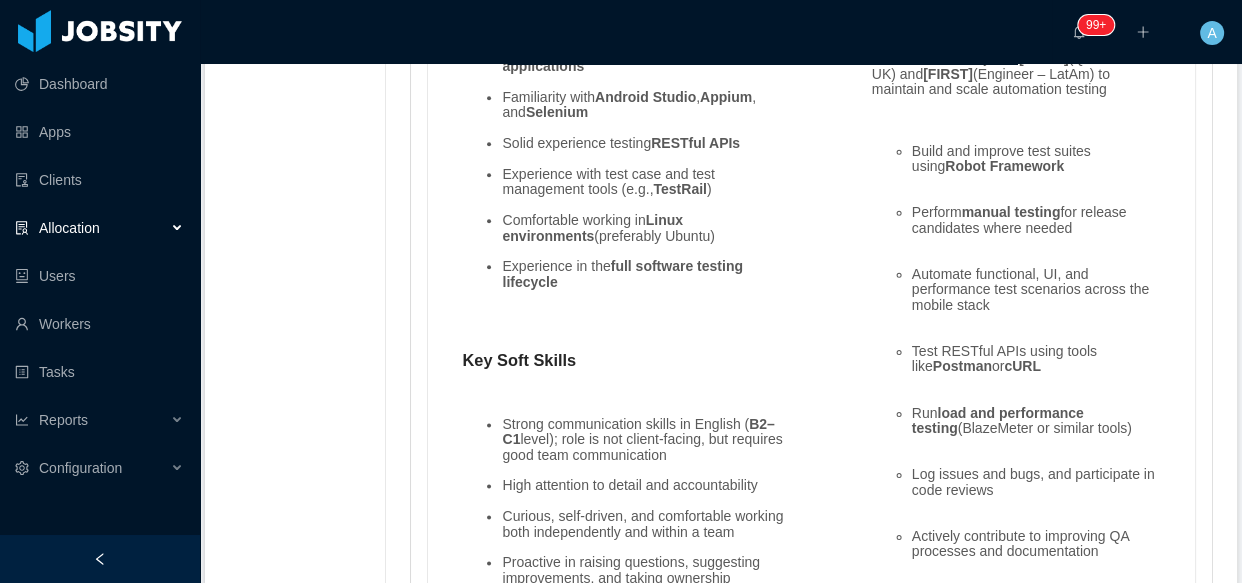 drag, startPoint x: 929, startPoint y: 303, endPoint x: 927, endPoint y: 236, distance: 67.02985 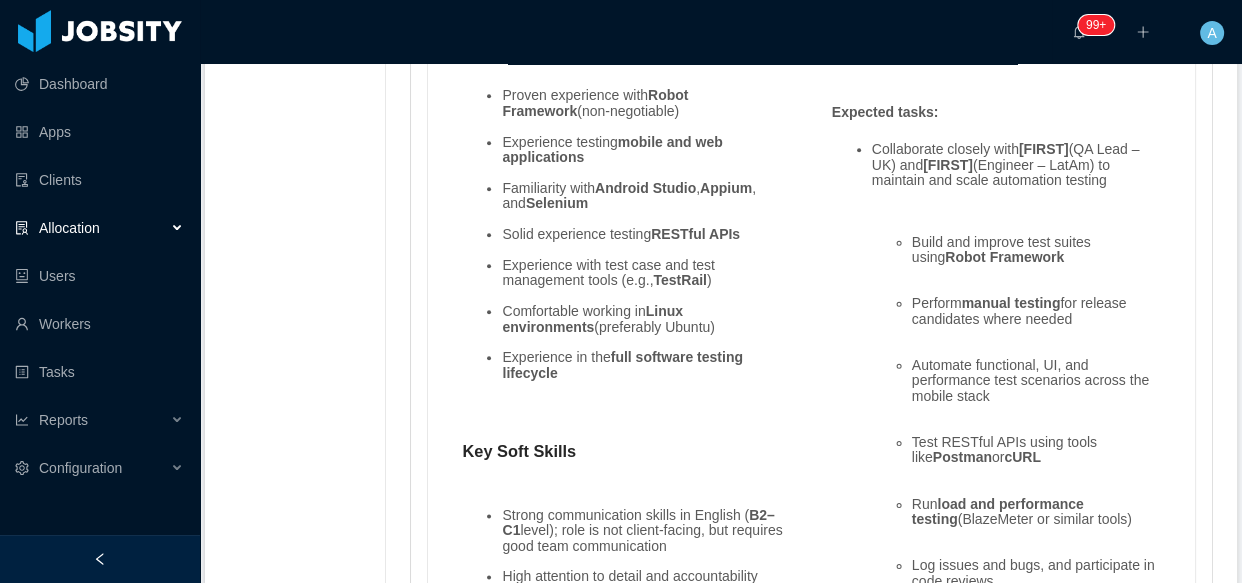 click on "Robot Framework" at bounding box center (1004, 257) 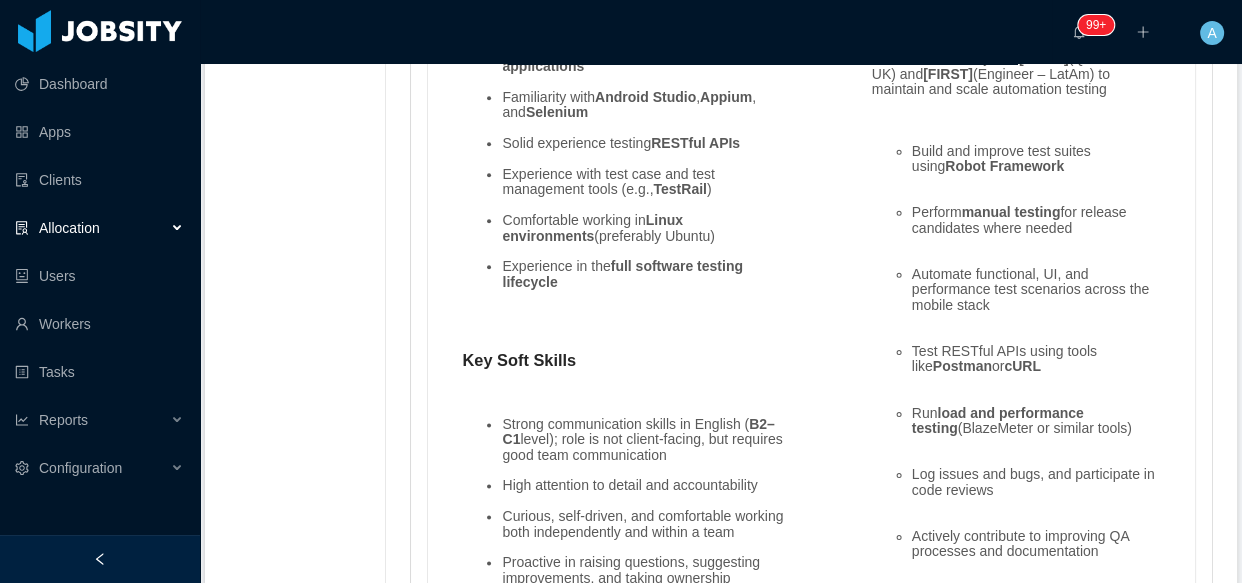drag, startPoint x: 949, startPoint y: 230, endPoint x: 949, endPoint y: 243, distance: 13 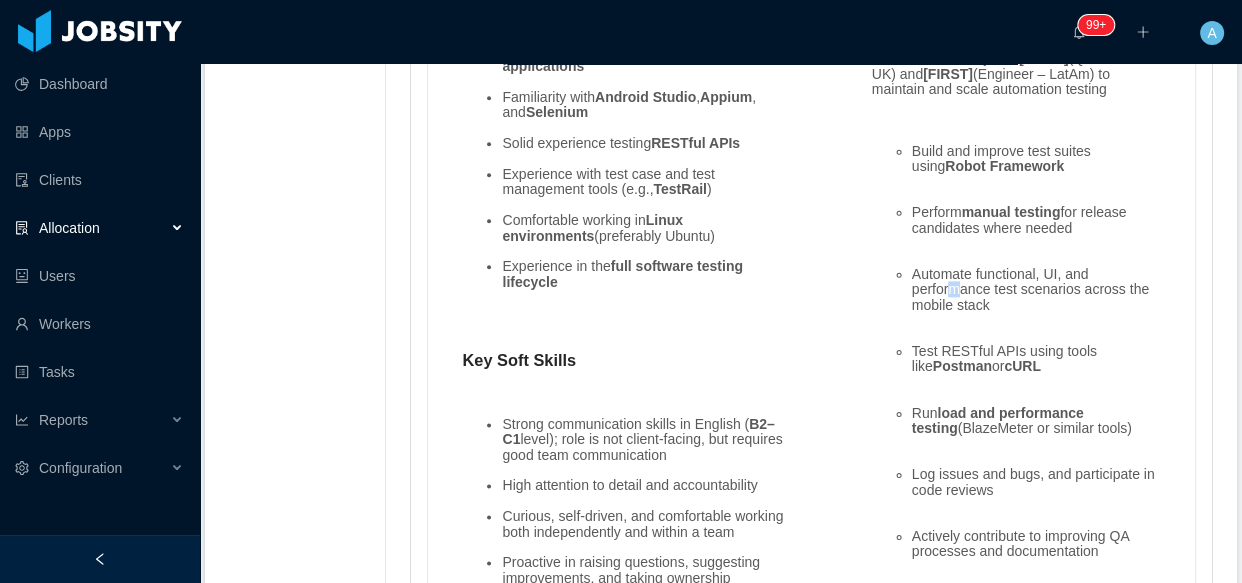 click on "Automate functional, UI, and performance test scenarios across the mobile stack" at bounding box center [1036, 298] 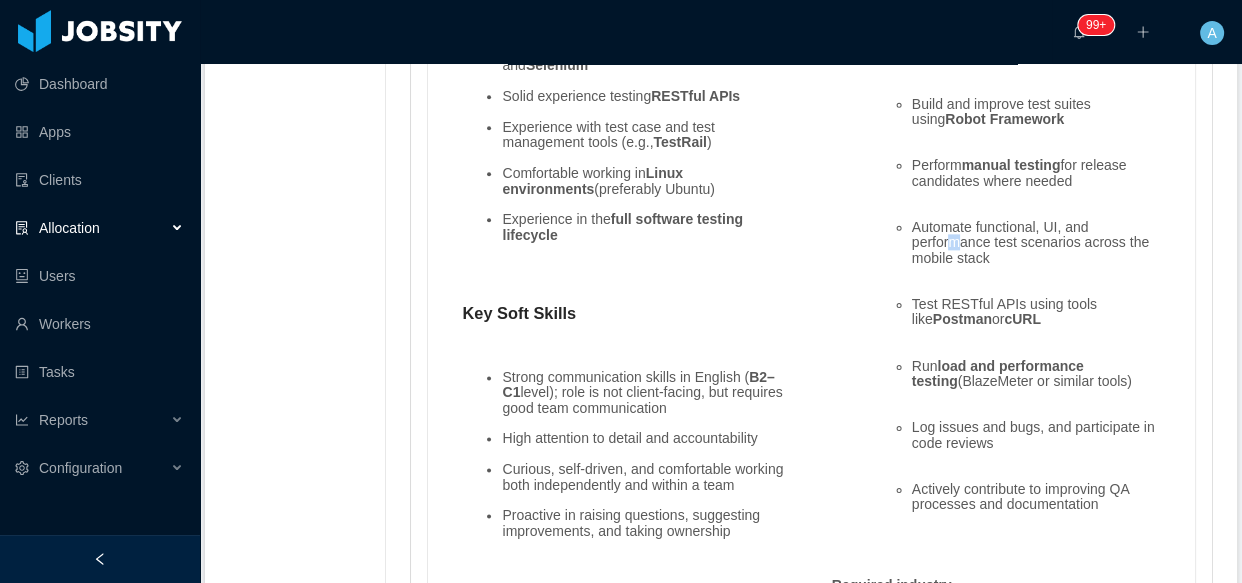 scroll, scrollTop: 2365, scrollLeft: 0, axis: vertical 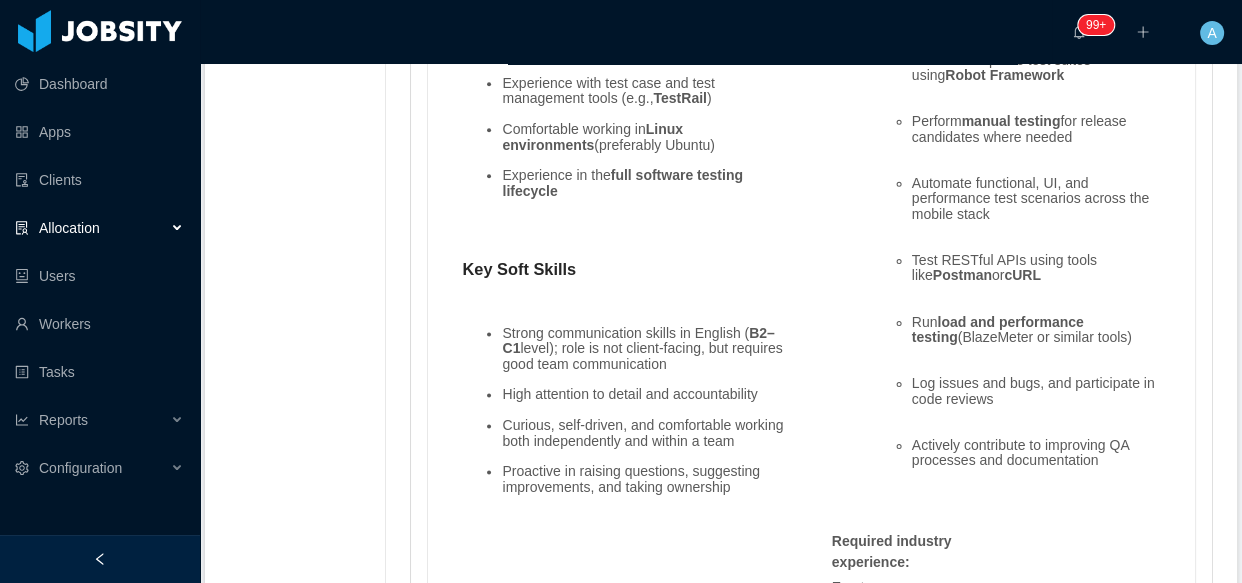 drag, startPoint x: 946, startPoint y: 280, endPoint x: 952, endPoint y: 317, distance: 37.48333 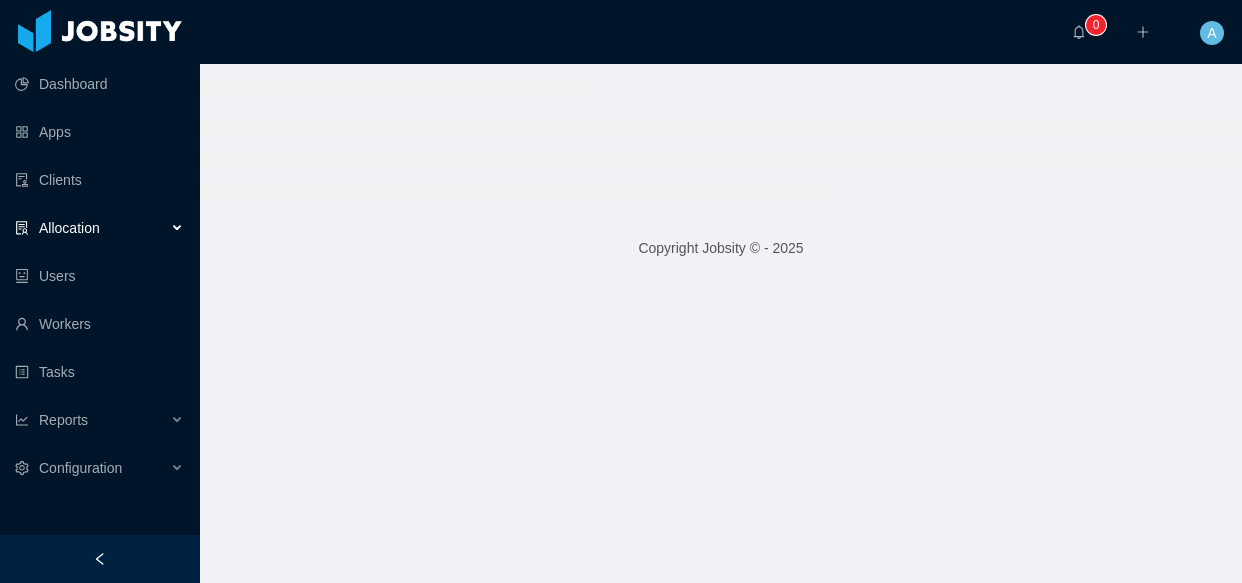 scroll, scrollTop: 0, scrollLeft: 0, axis: both 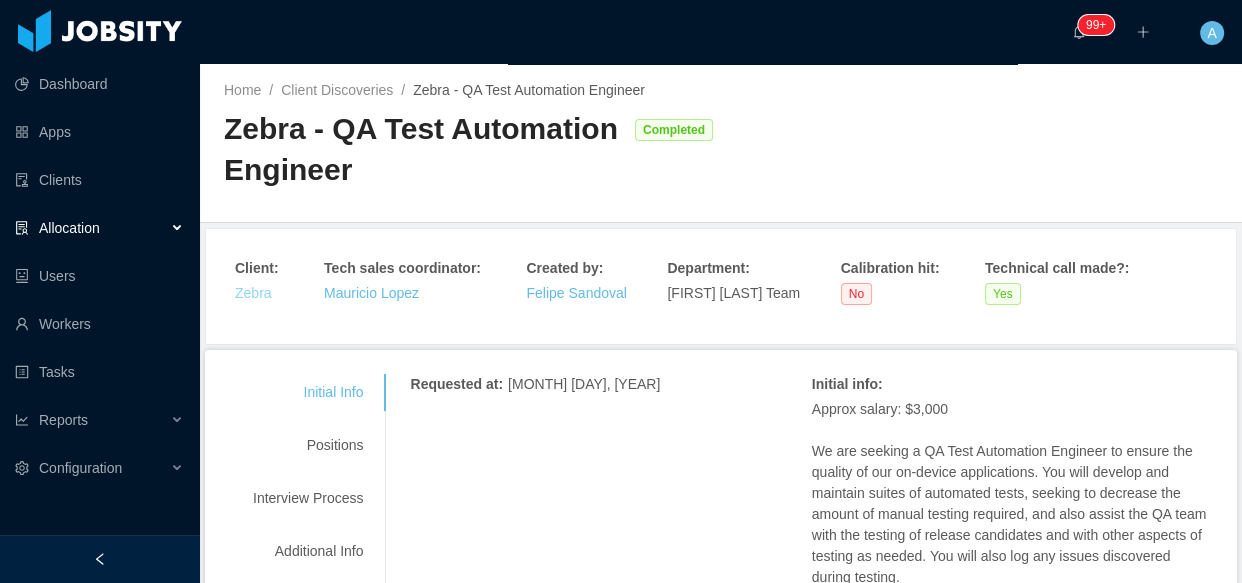 click on "Zebra" at bounding box center (253, 293) 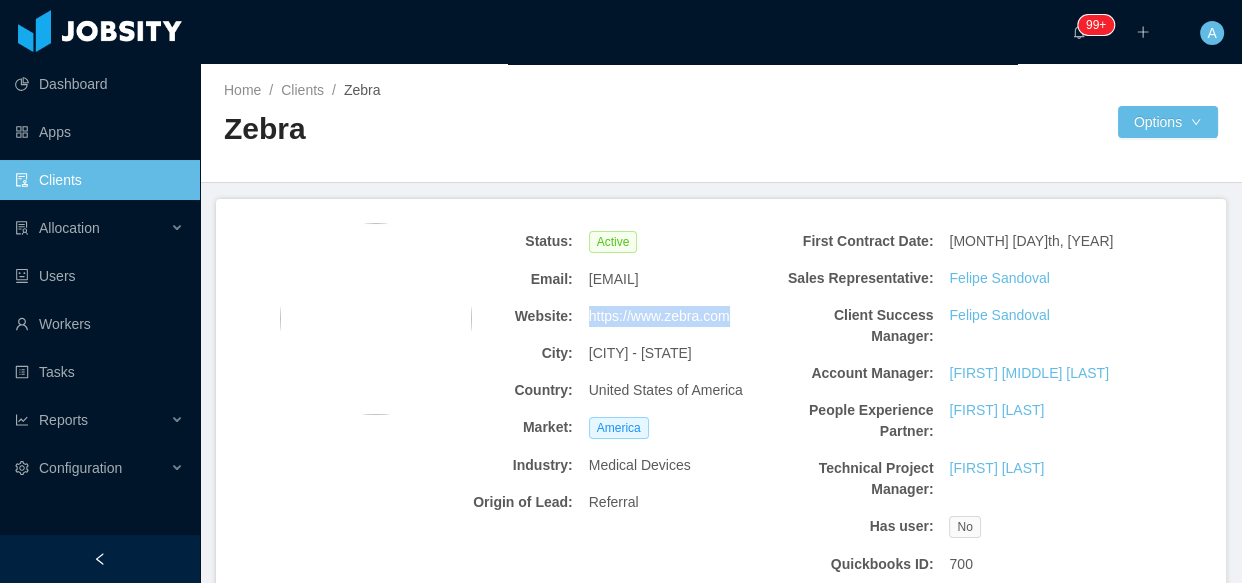 drag, startPoint x: 584, startPoint y: 314, endPoint x: 727, endPoint y: 312, distance: 143.01399 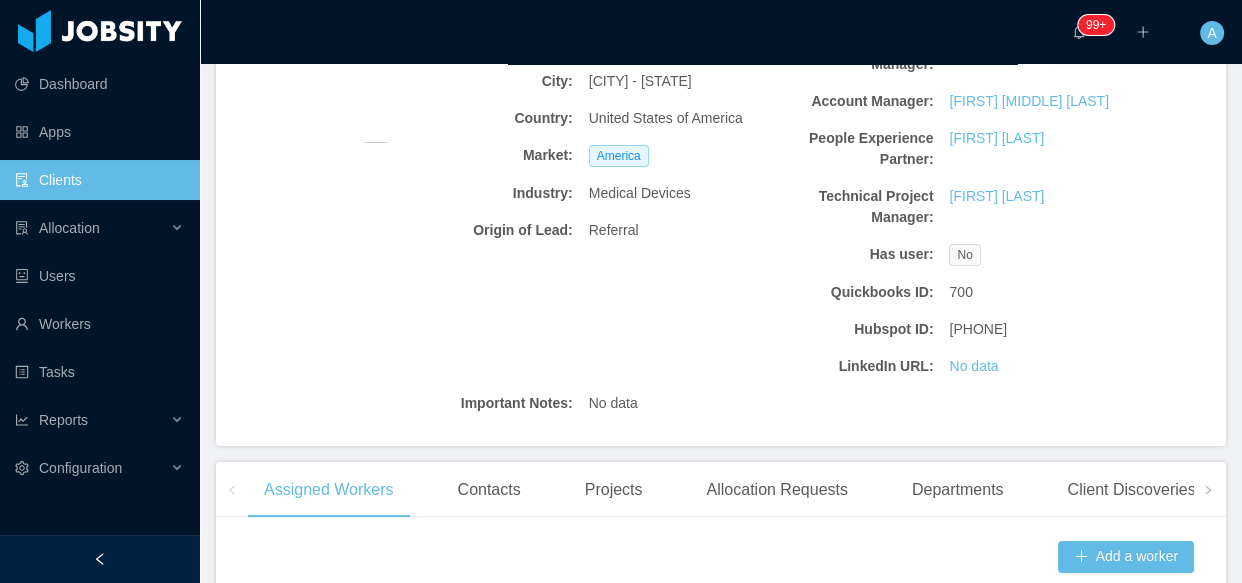scroll, scrollTop: 181, scrollLeft: 0, axis: vertical 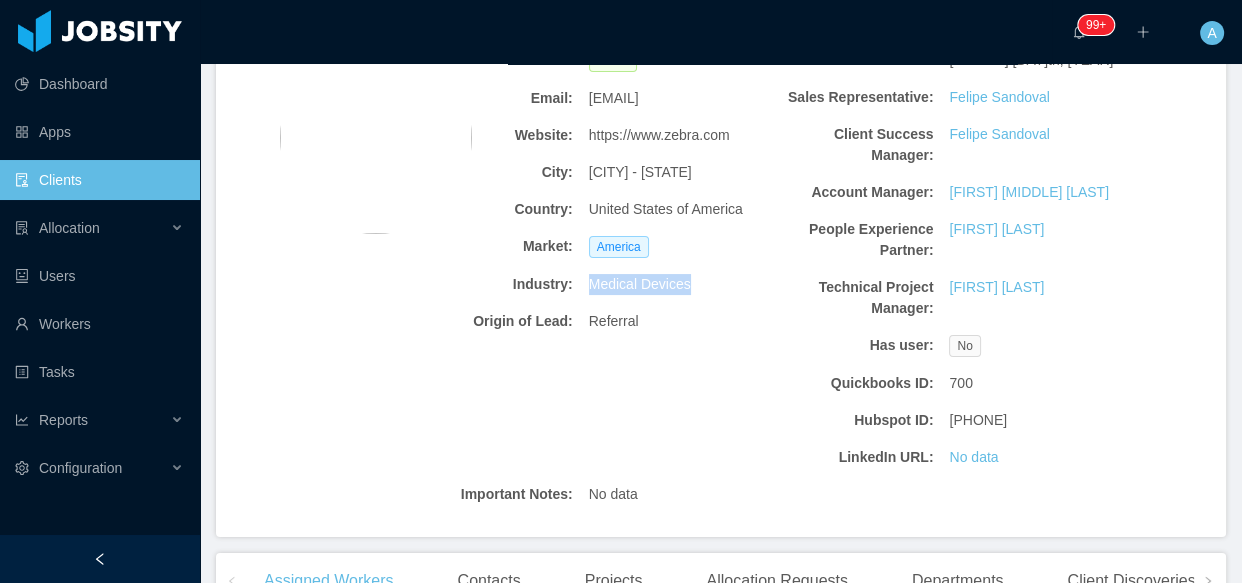 drag, startPoint x: 582, startPoint y: 287, endPoint x: 696, endPoint y: 285, distance: 114.01754 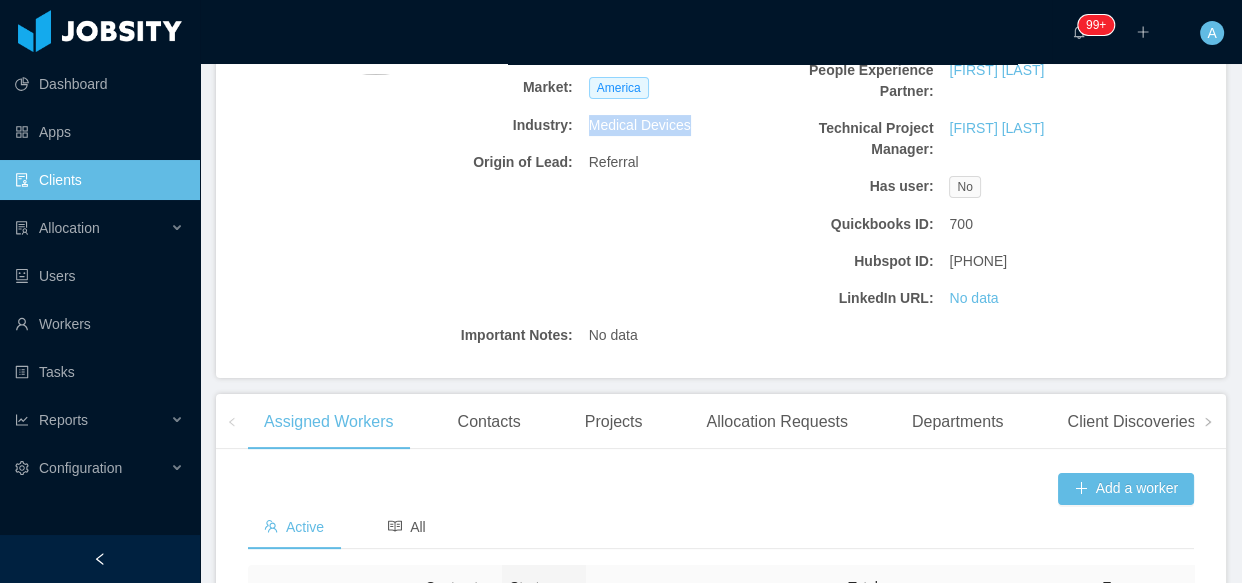 scroll, scrollTop: 90, scrollLeft: 0, axis: vertical 